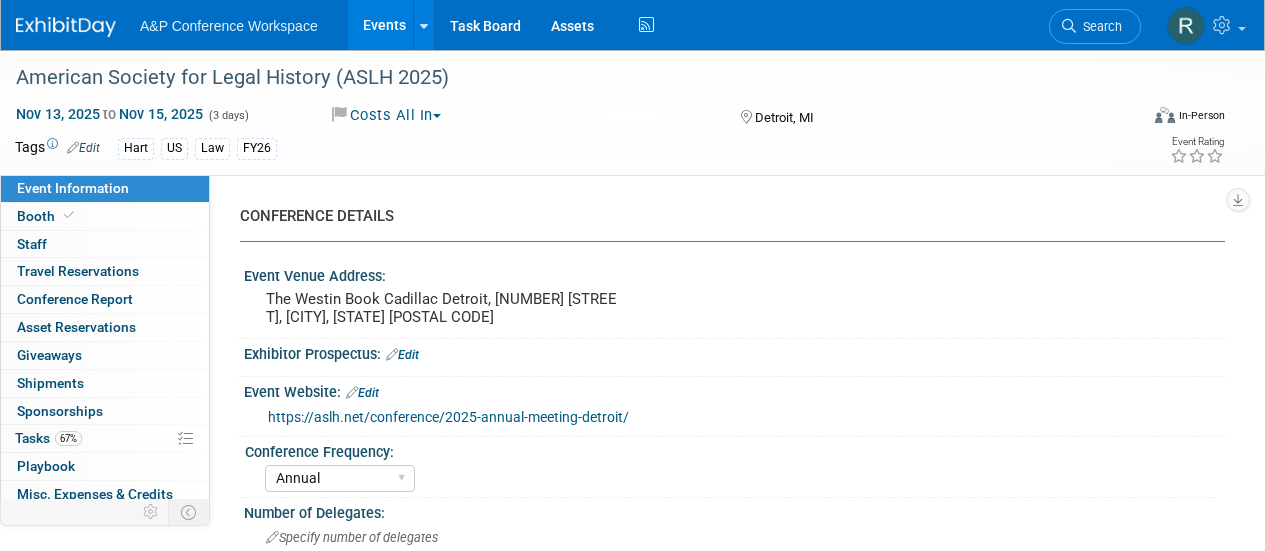 select on "Annual" 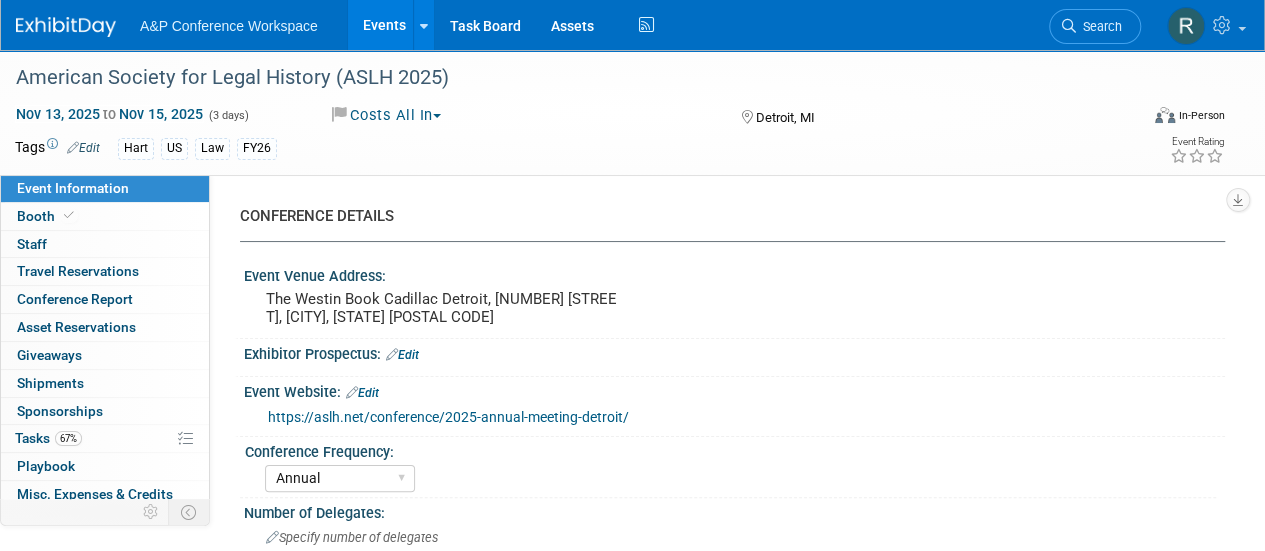 scroll, scrollTop: 0, scrollLeft: 0, axis: both 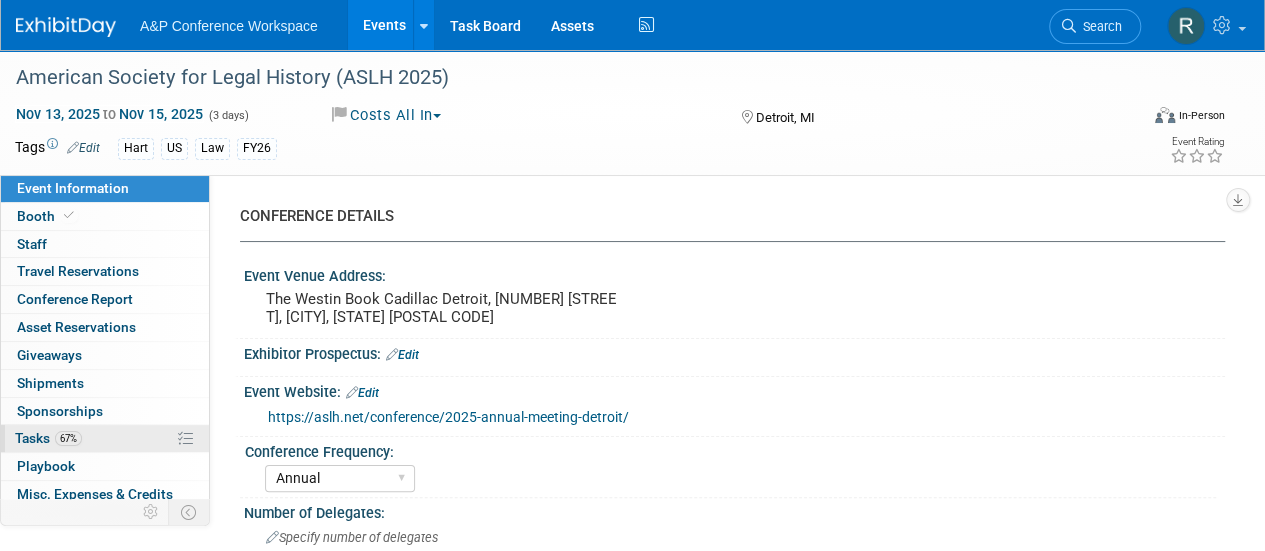 click on "Tasks 67%" at bounding box center [48, 438] 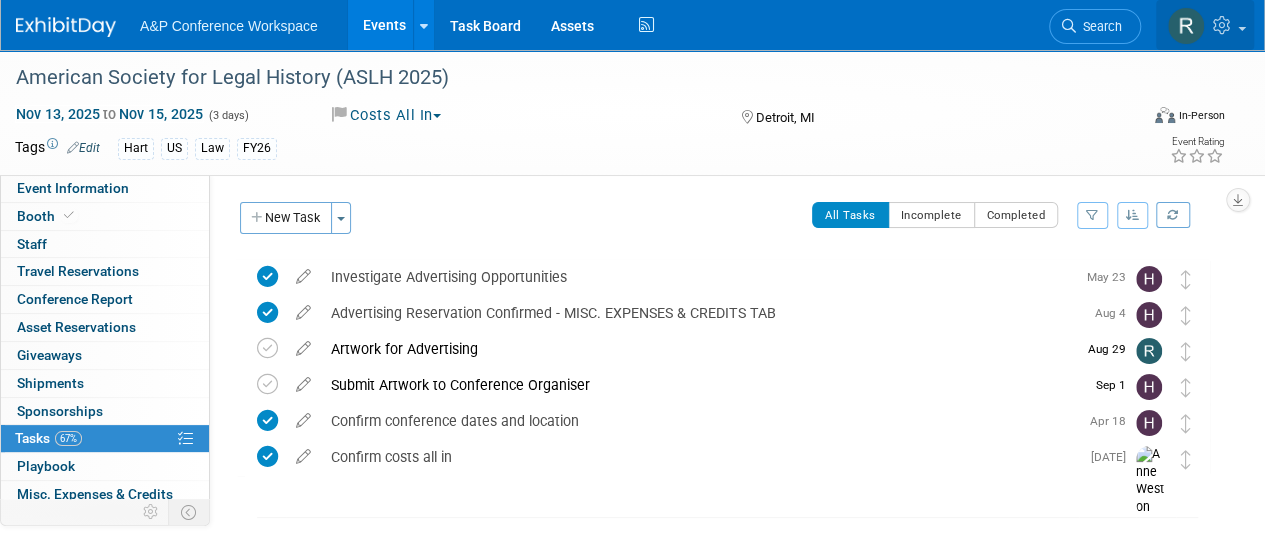 click at bounding box center [1186, 26] 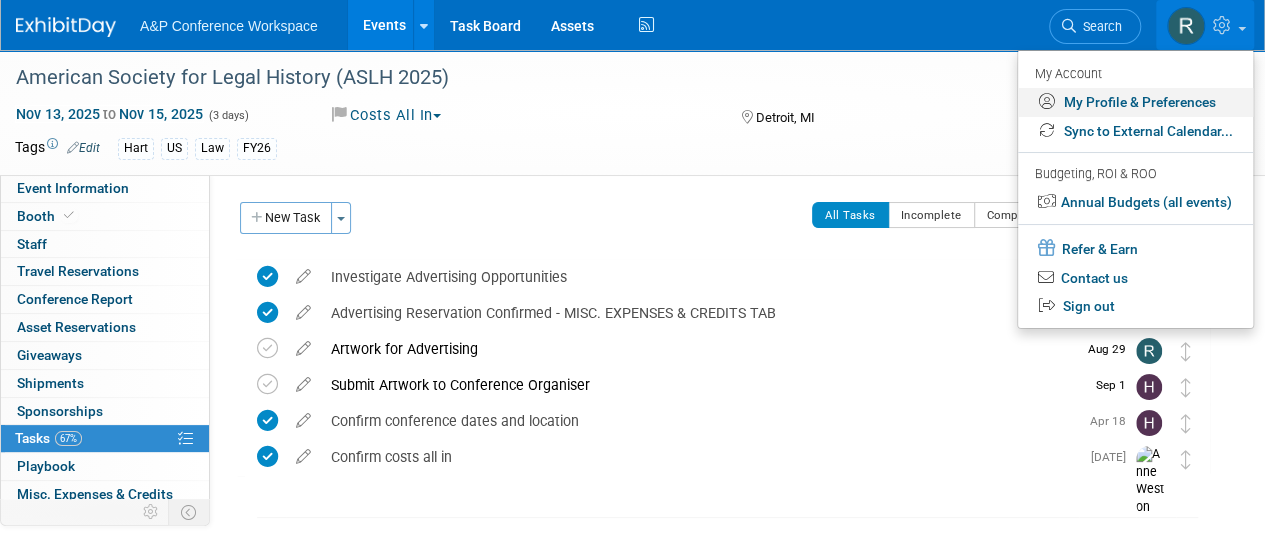 click on "My Profile & Preferences" at bounding box center (1135, 102) 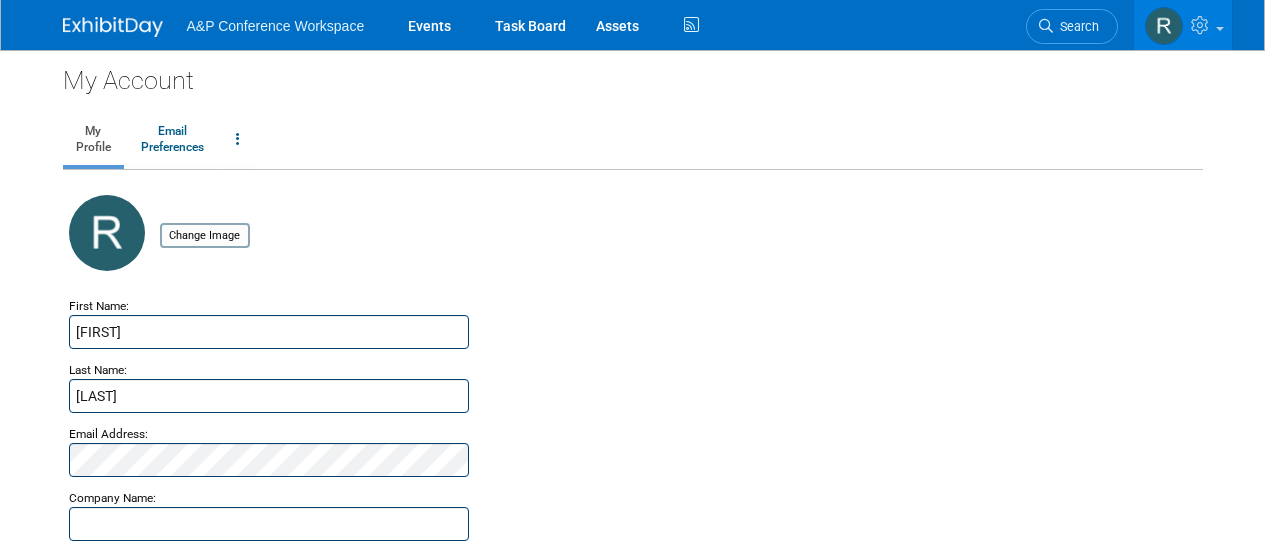 scroll, scrollTop: 0, scrollLeft: 0, axis: both 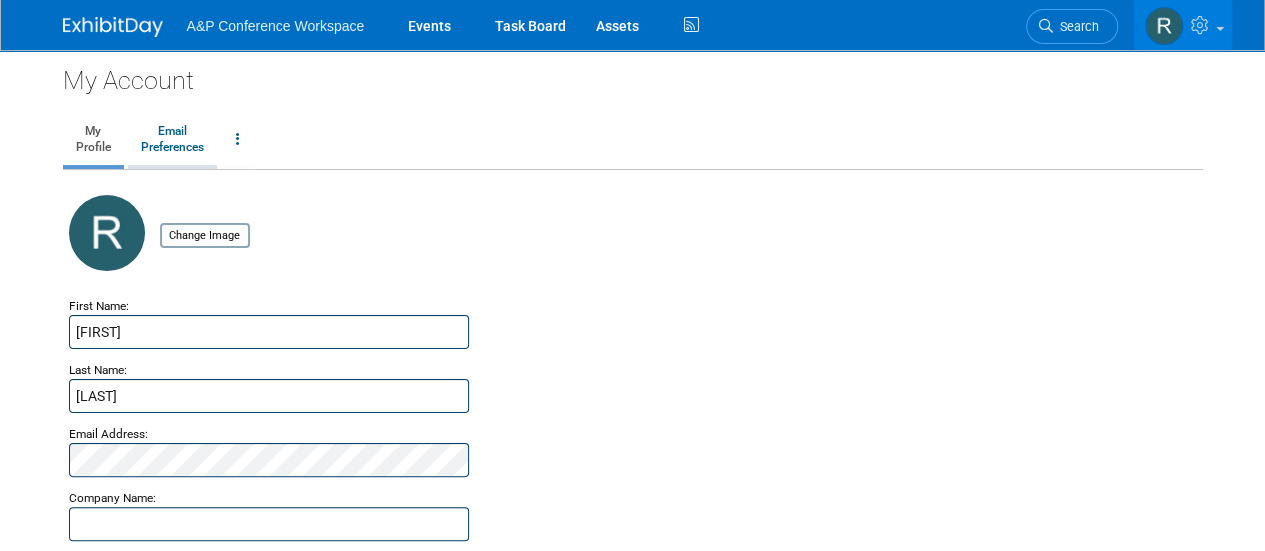 click on "Email Preferences" at bounding box center (172, 140) 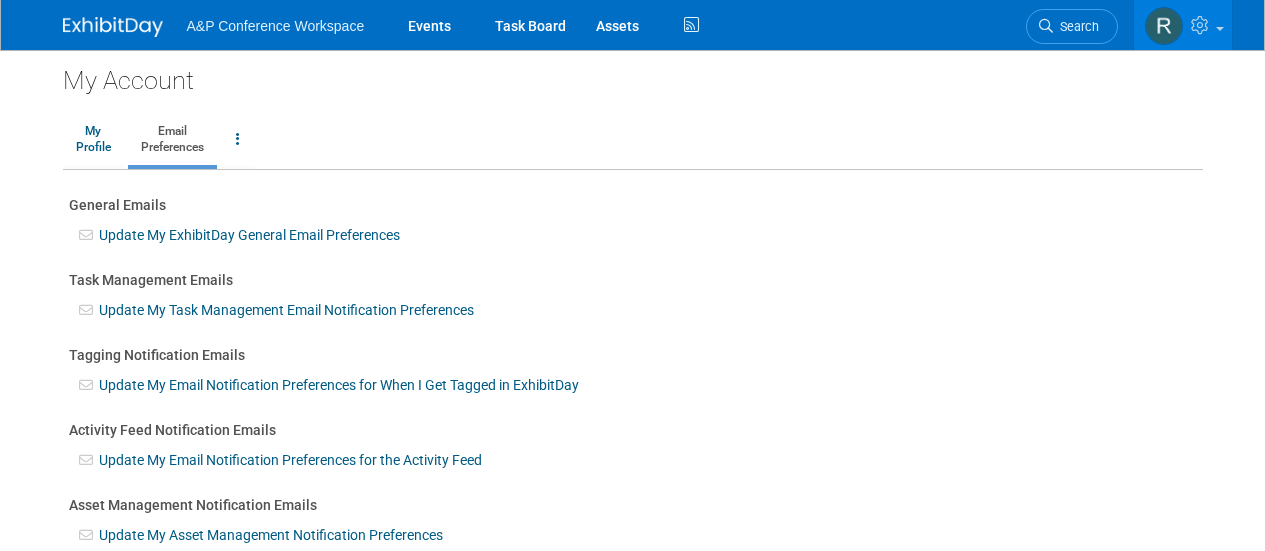 scroll, scrollTop: 0, scrollLeft: 0, axis: both 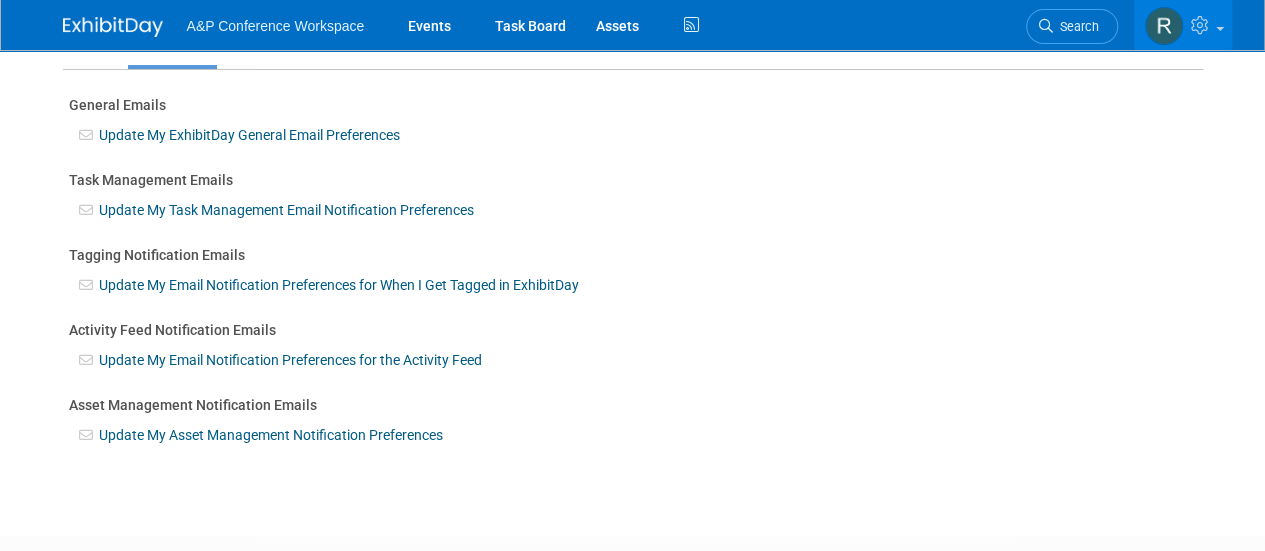 drag, startPoint x: 306, startPoint y: 349, endPoint x: 245, endPoint y: 361, distance: 62.169125 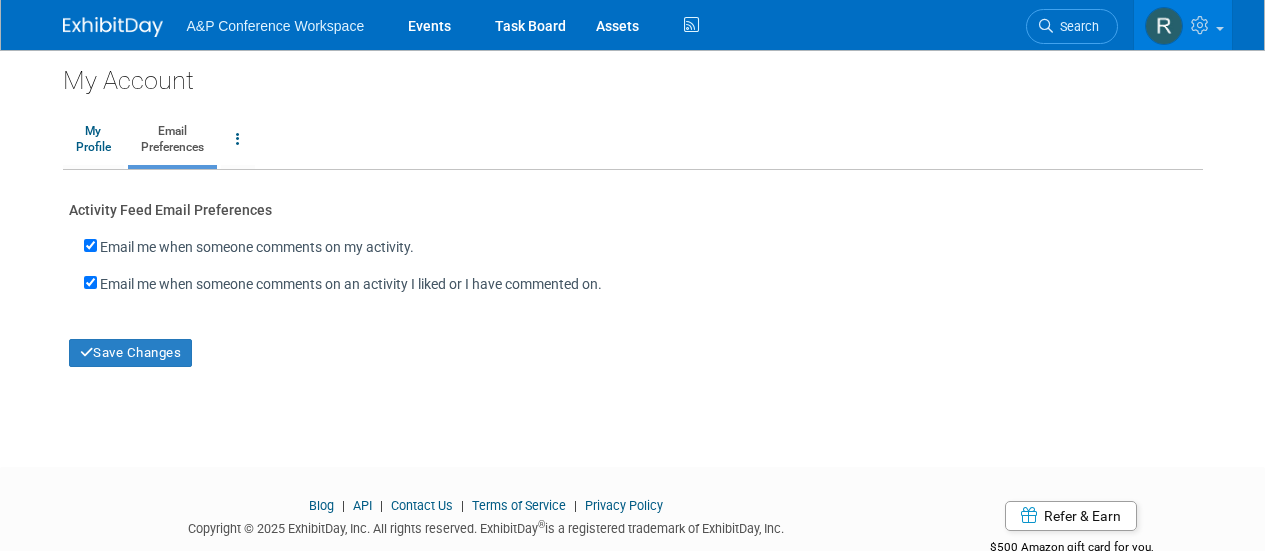scroll, scrollTop: 0, scrollLeft: 0, axis: both 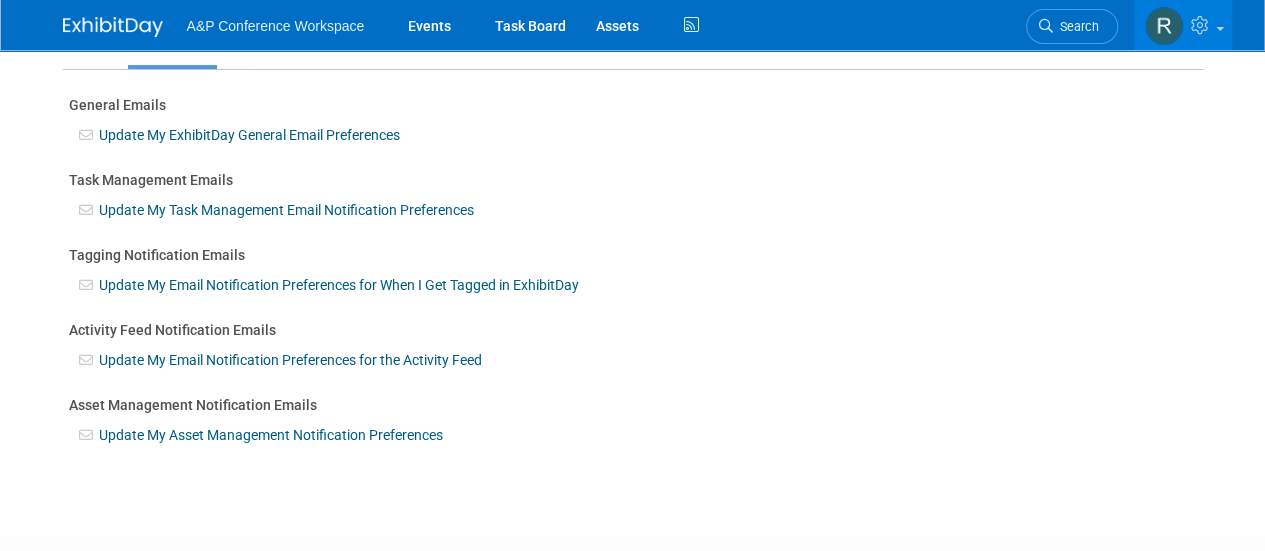 click on "Update My Email Notification Preferences for the Activity Feed" at bounding box center [290, 360] 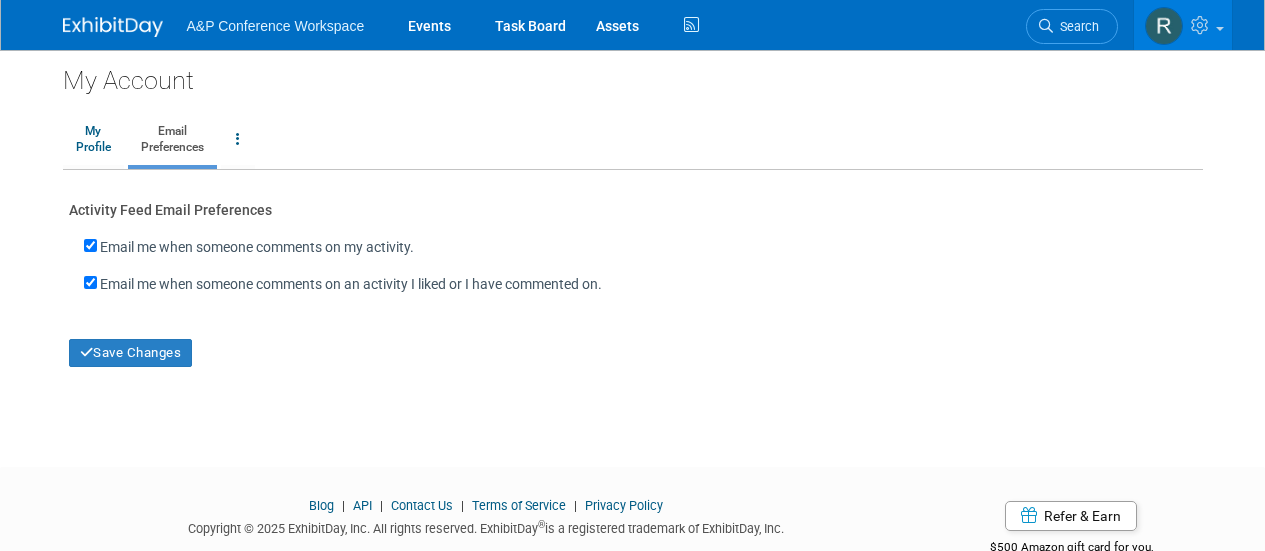 scroll, scrollTop: 0, scrollLeft: 0, axis: both 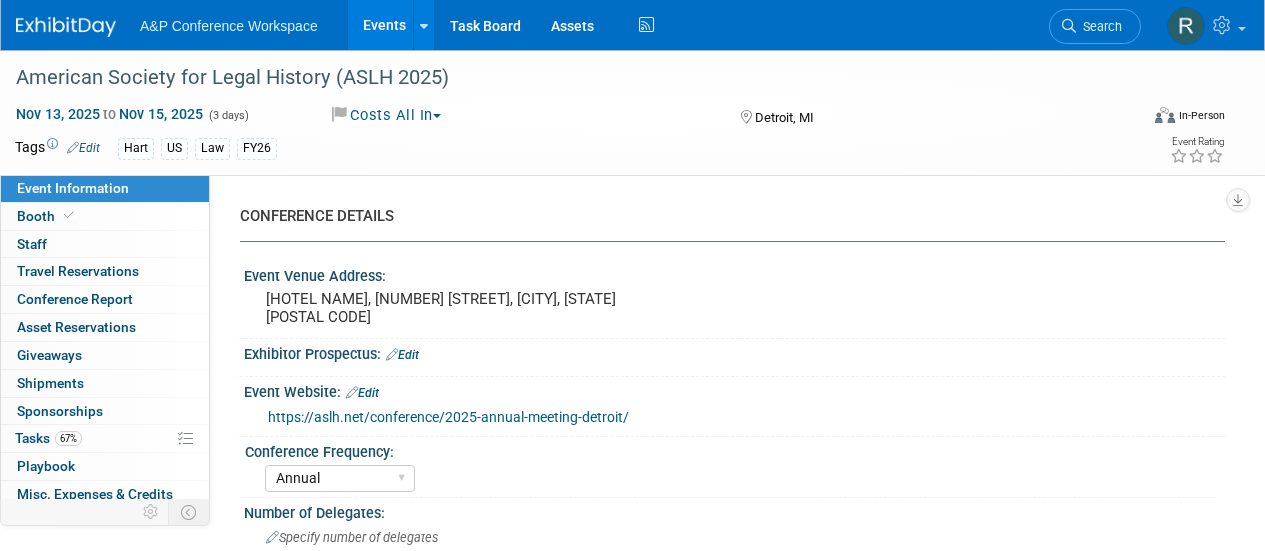 select on "Annual" 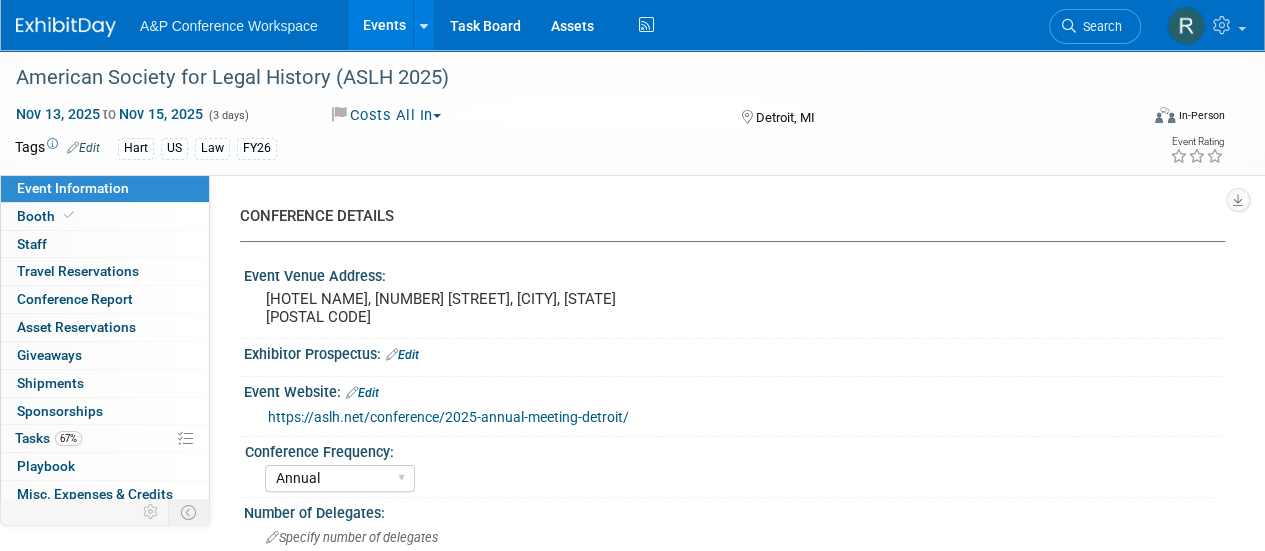 scroll, scrollTop: 0, scrollLeft: 0, axis: both 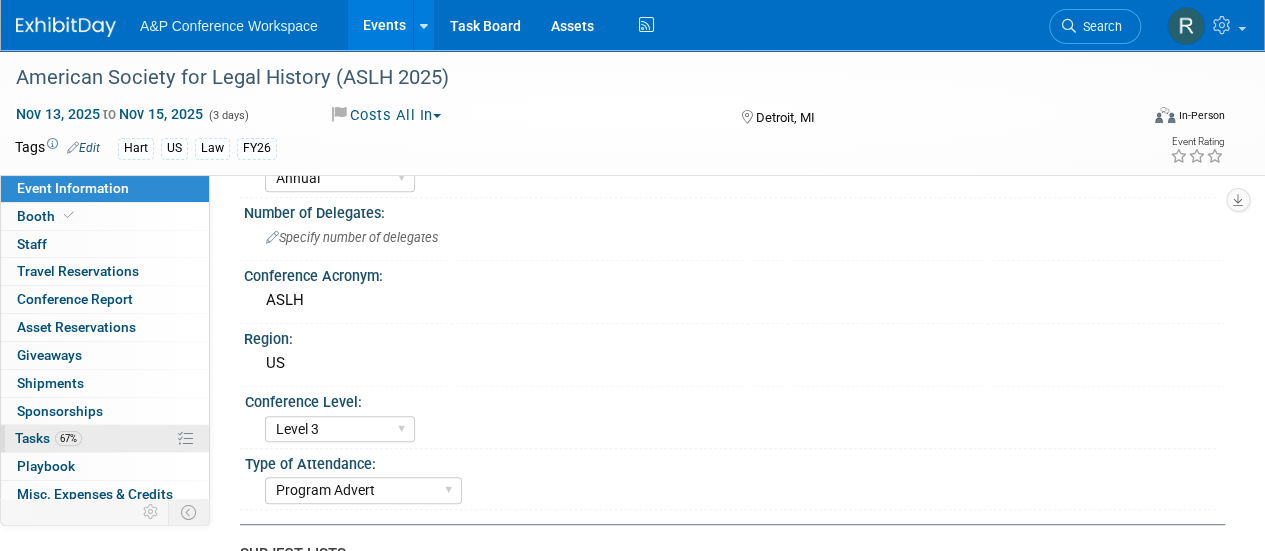 click on "Tasks 67%" at bounding box center (48, 438) 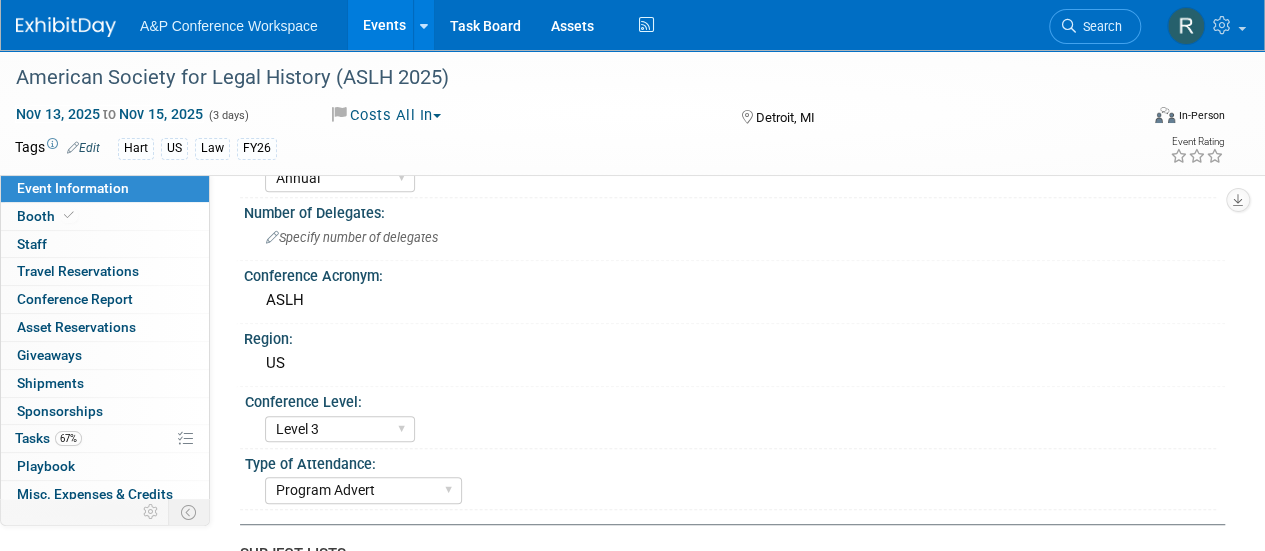 scroll, scrollTop: 0, scrollLeft: 0, axis: both 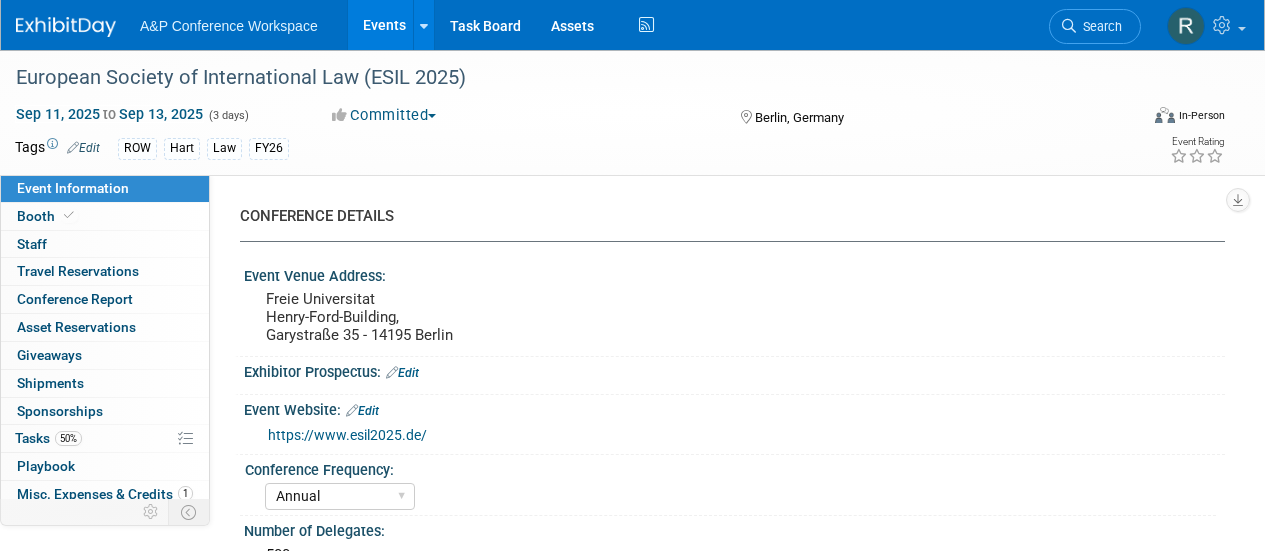select on "Annual" 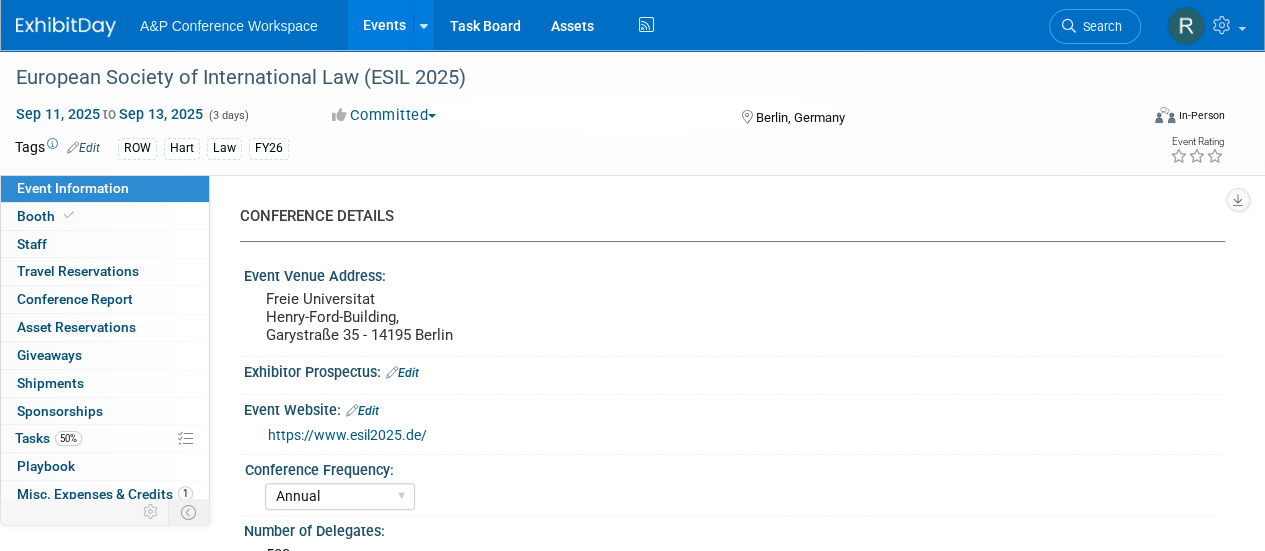 scroll, scrollTop: 0, scrollLeft: 0, axis: both 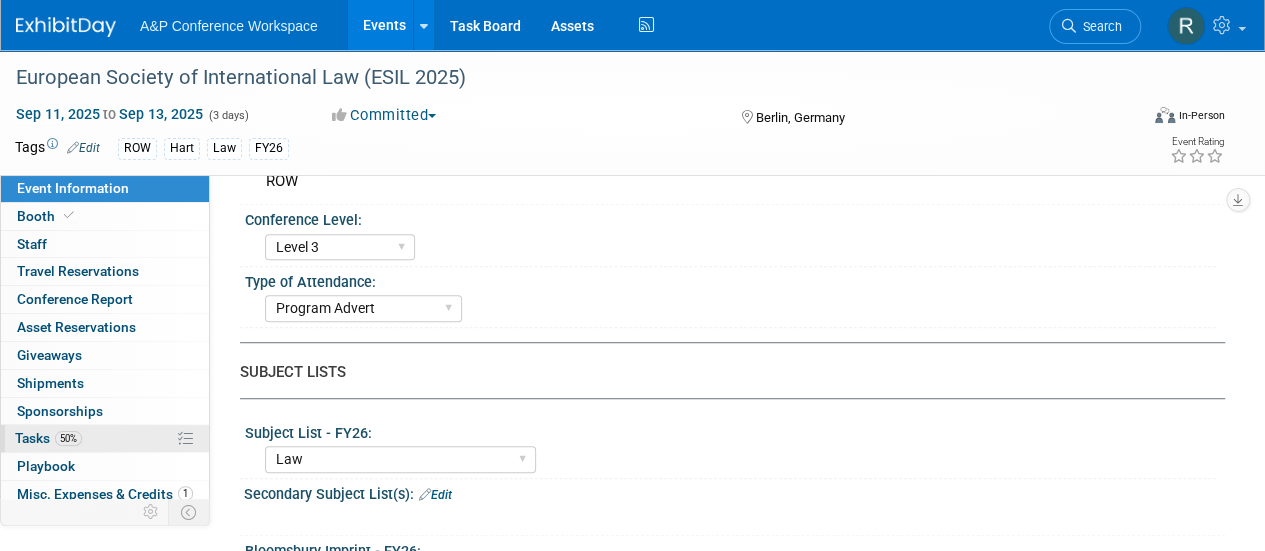 click on "Tasks 50%" at bounding box center [48, 438] 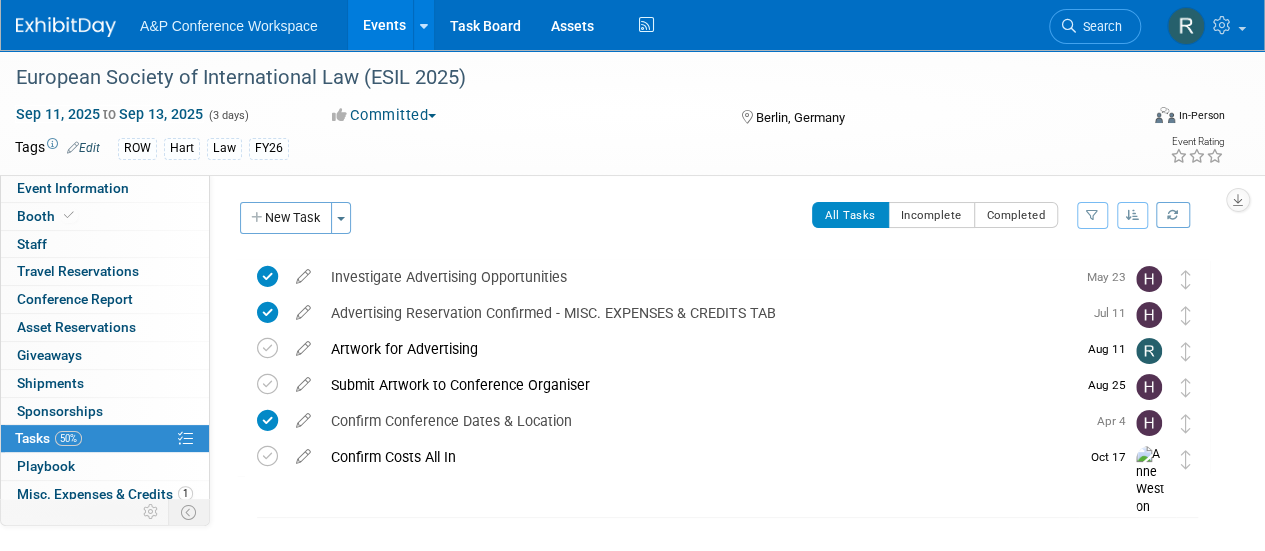 click on "Events" at bounding box center (384, 25) 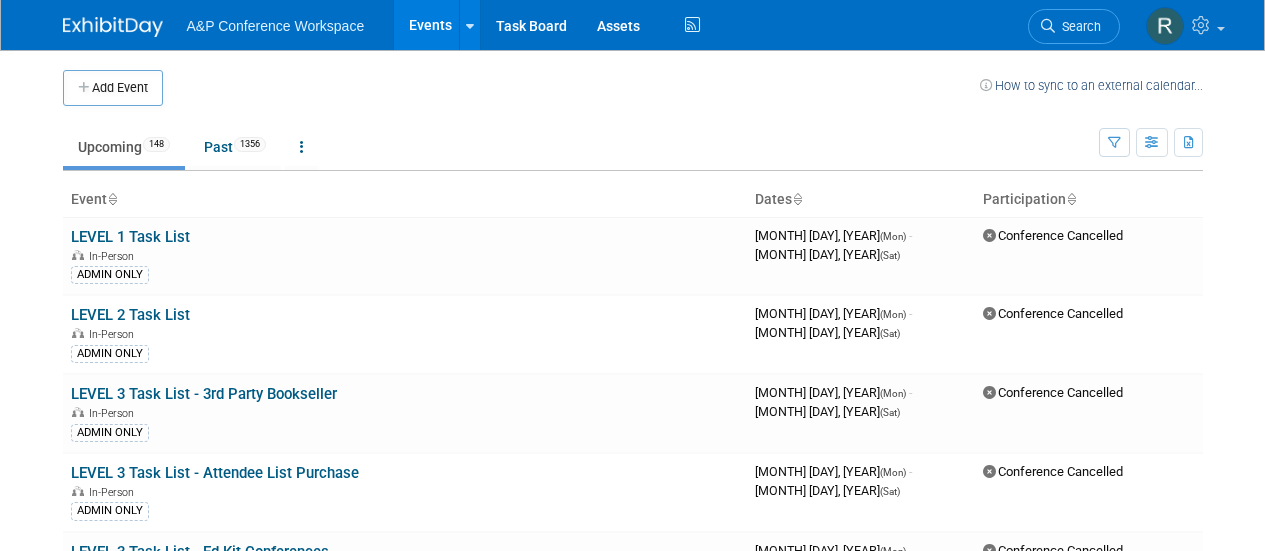 scroll, scrollTop: 0, scrollLeft: 0, axis: both 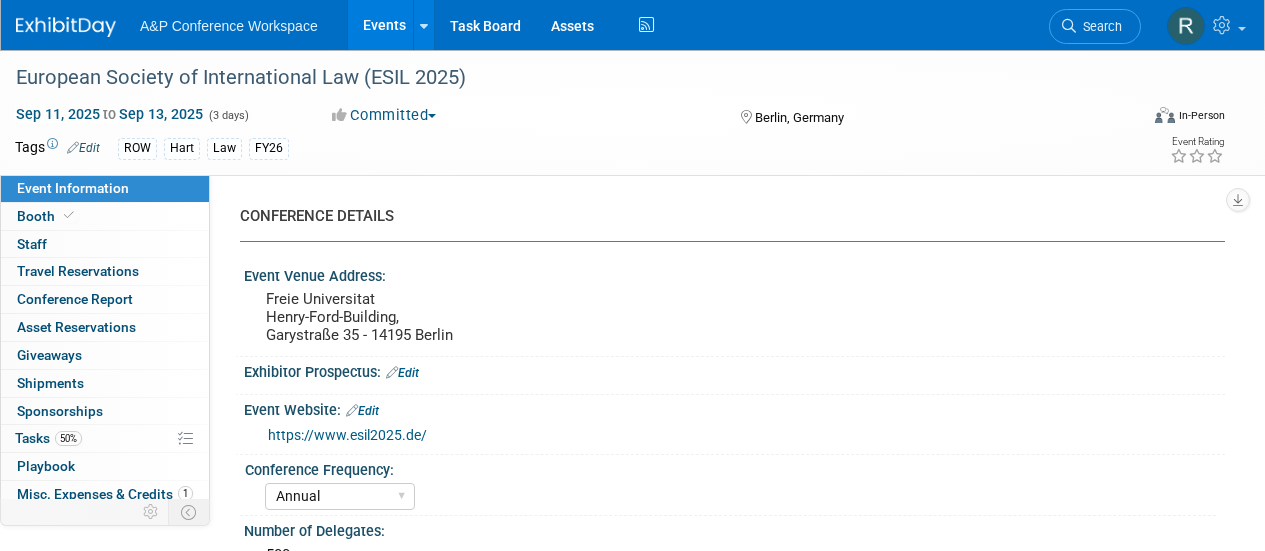 select on "Annual" 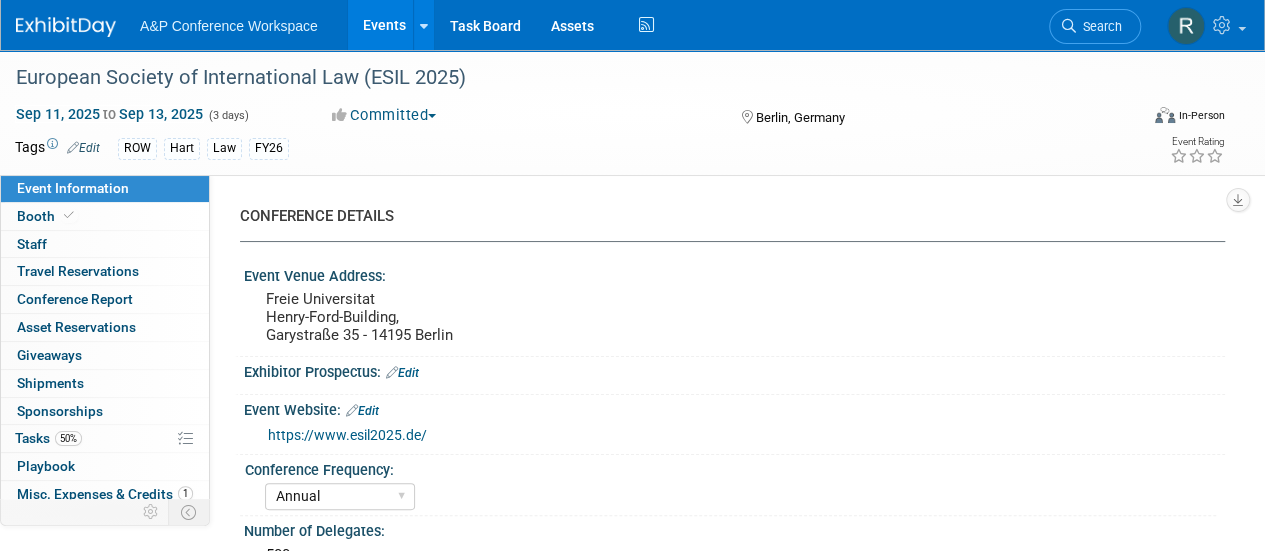 scroll, scrollTop: 0, scrollLeft: 0, axis: both 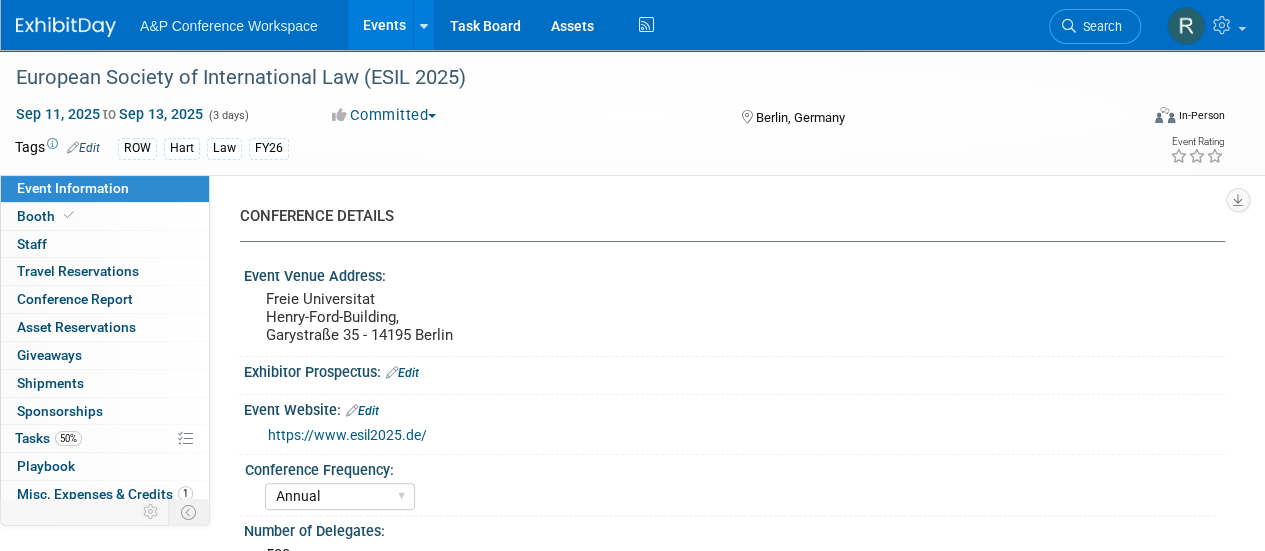click on "Events" at bounding box center [384, 25] 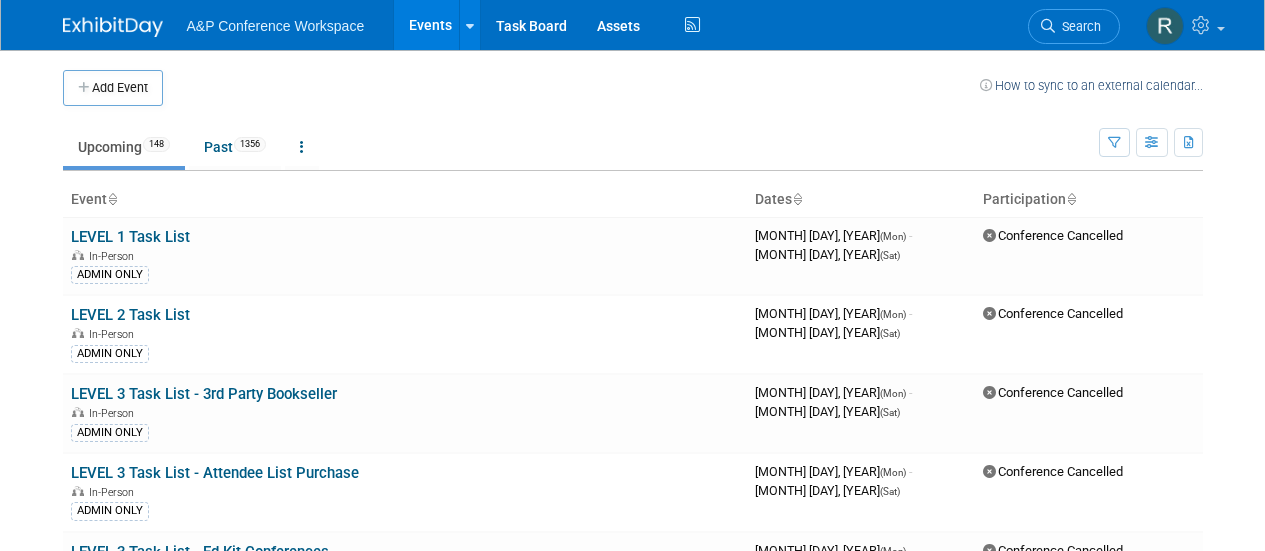 scroll, scrollTop: 0, scrollLeft: 0, axis: both 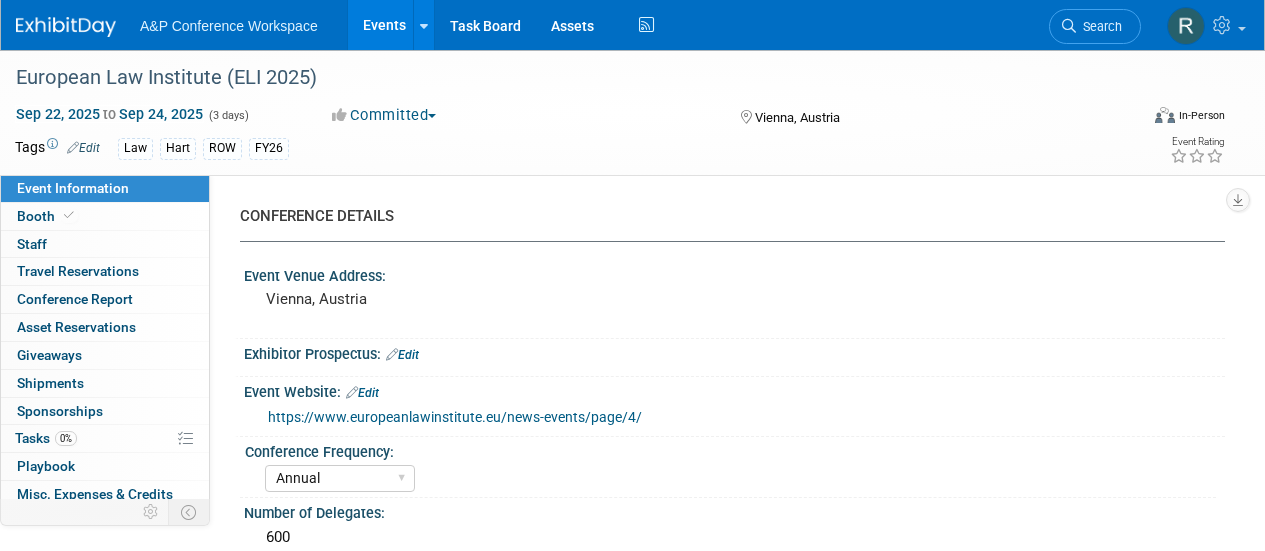 select on "Annual" 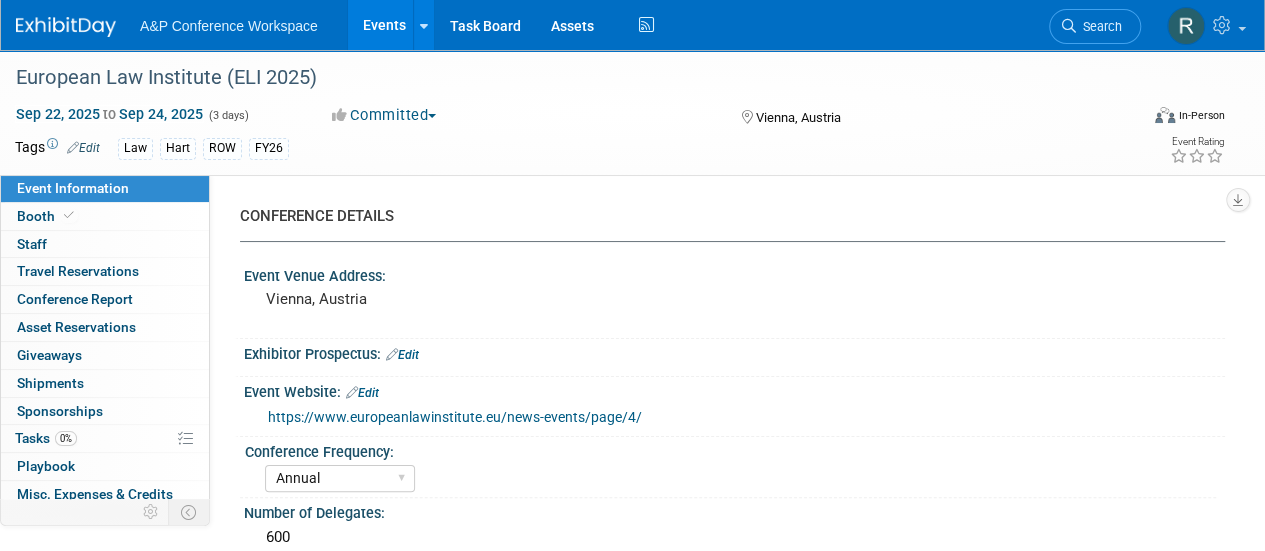 scroll, scrollTop: 0, scrollLeft: 0, axis: both 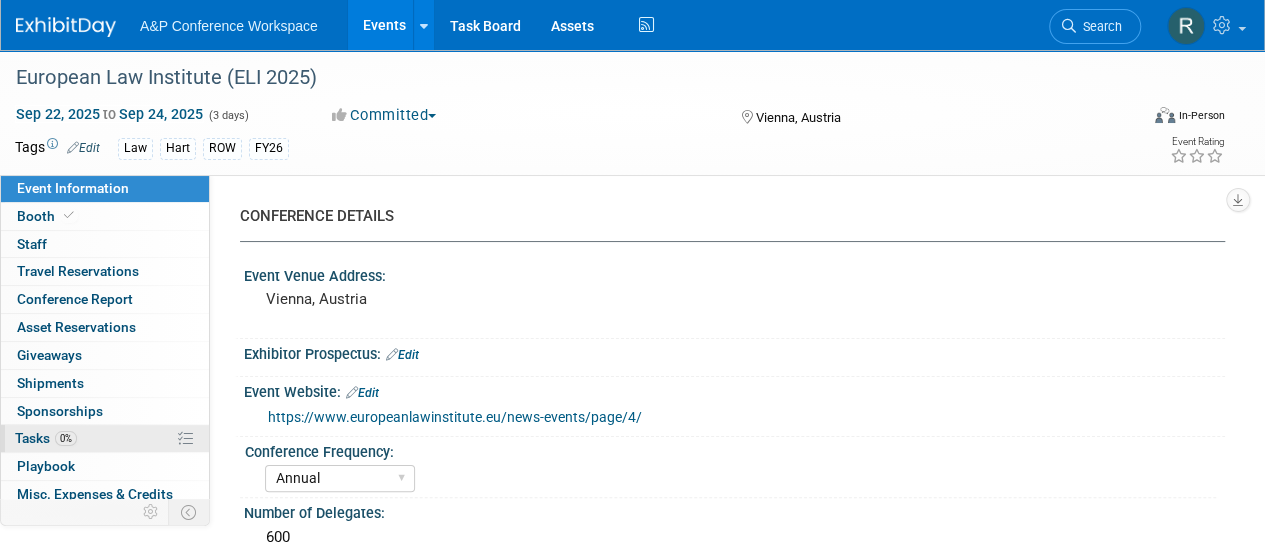 click on "Tasks 0%" at bounding box center [46, 438] 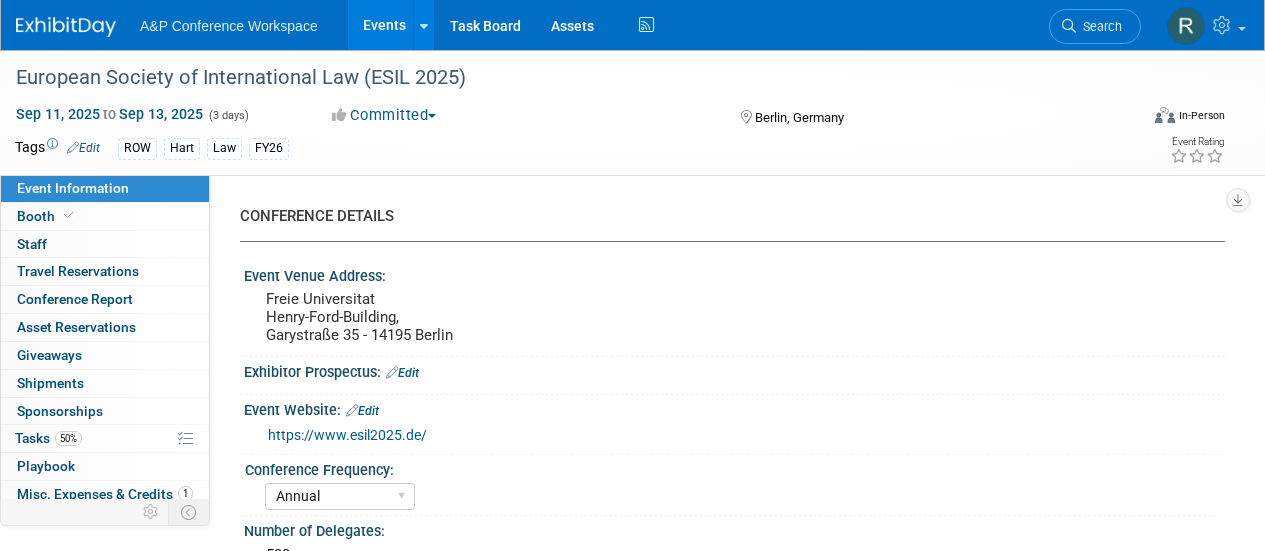 select on "Annual" 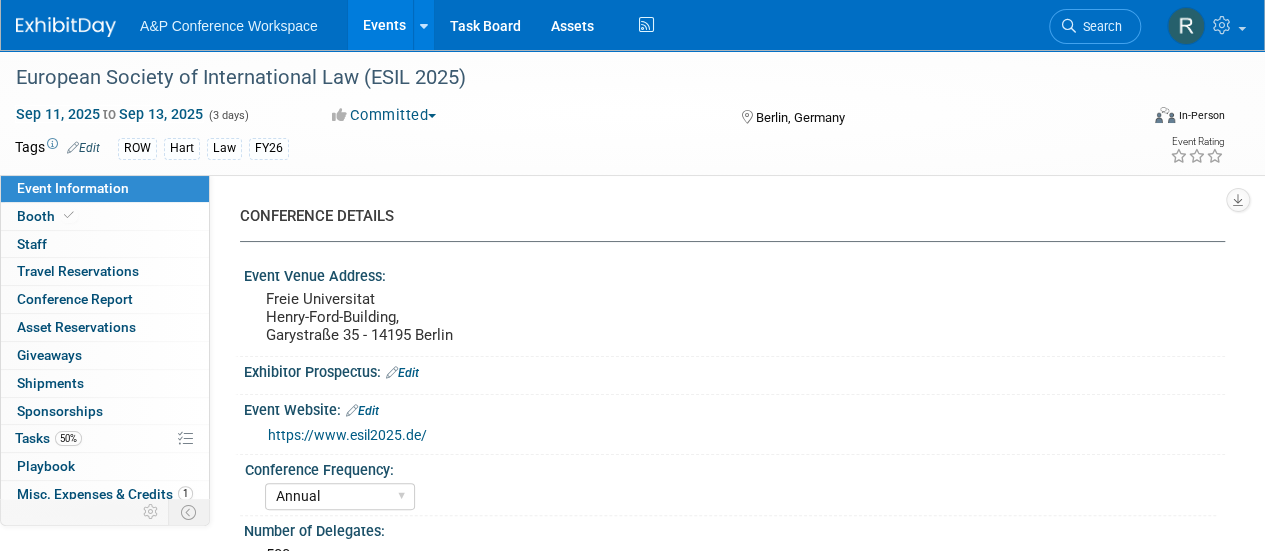 scroll, scrollTop: 0, scrollLeft: 0, axis: both 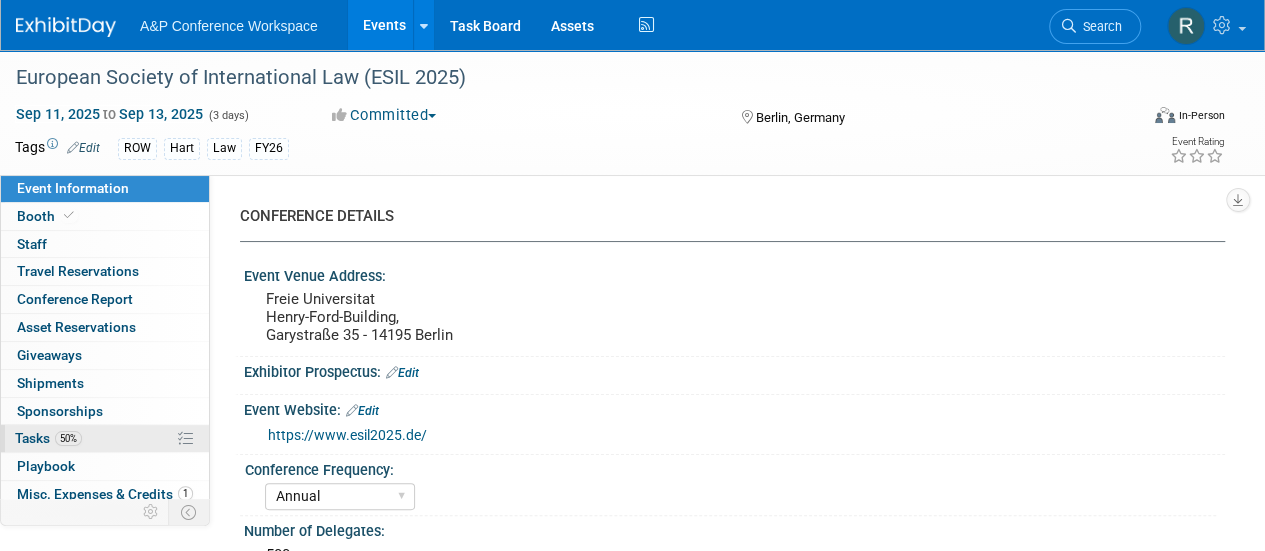 click on "Tasks 50%" at bounding box center [48, 438] 